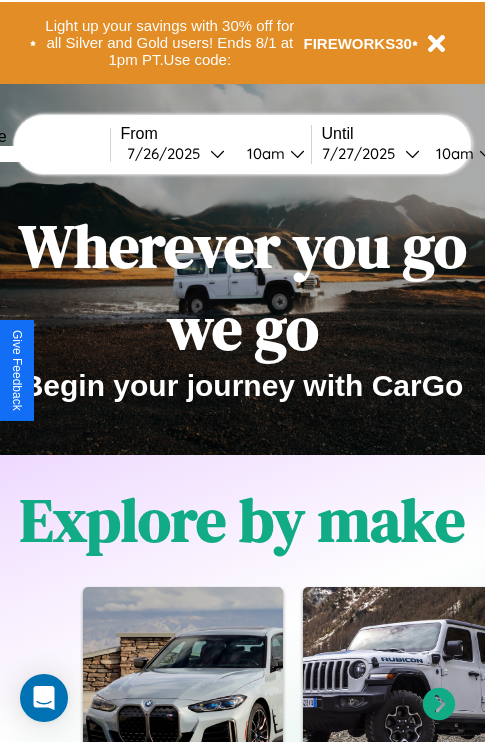 scroll, scrollTop: 308, scrollLeft: 0, axis: vertical 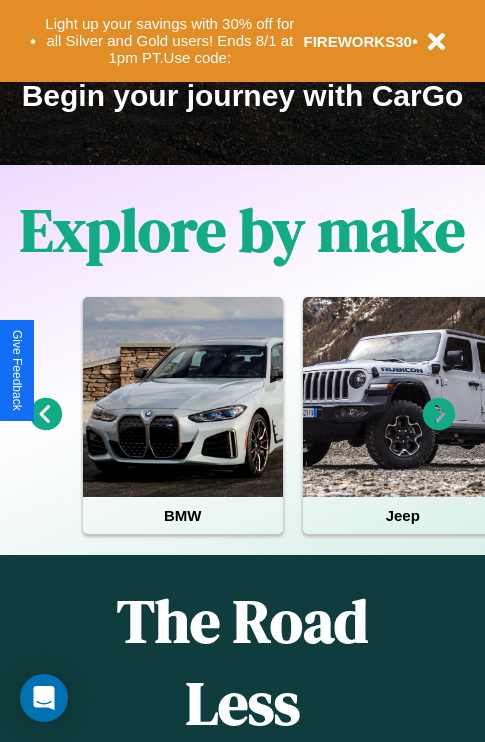 click 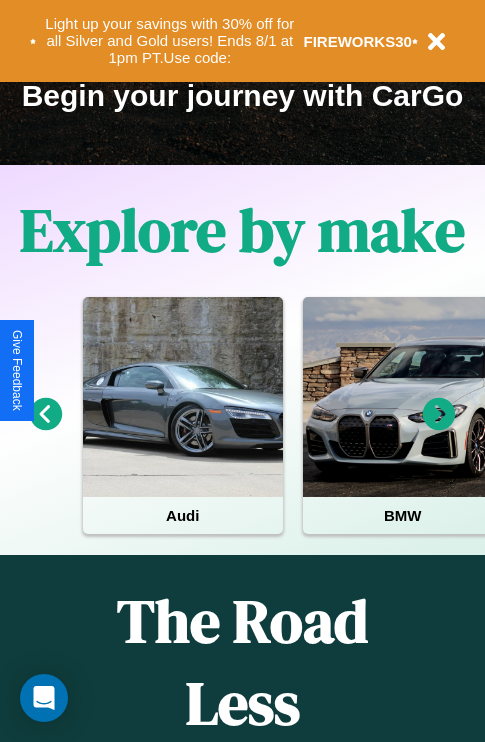 click 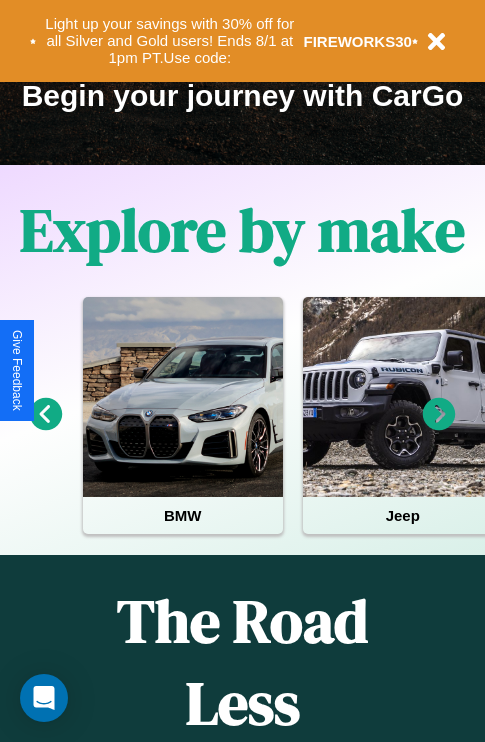 click 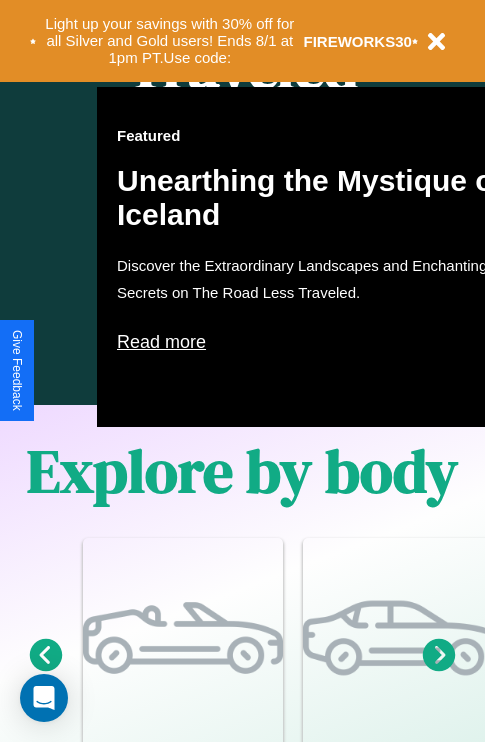 scroll, scrollTop: 2423, scrollLeft: 0, axis: vertical 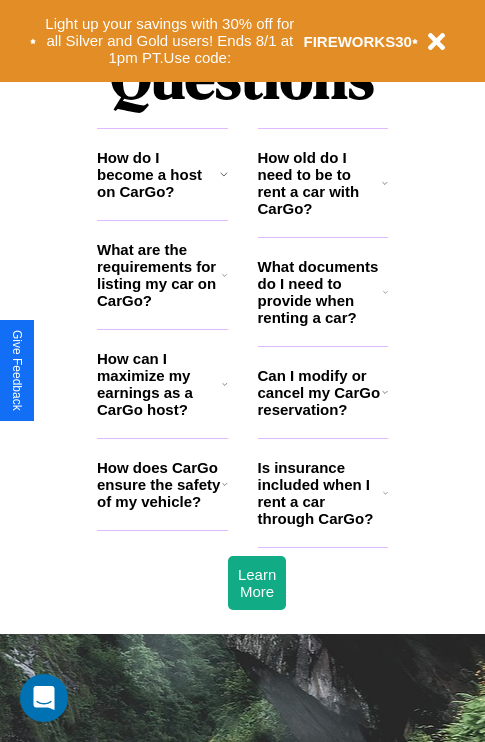 click 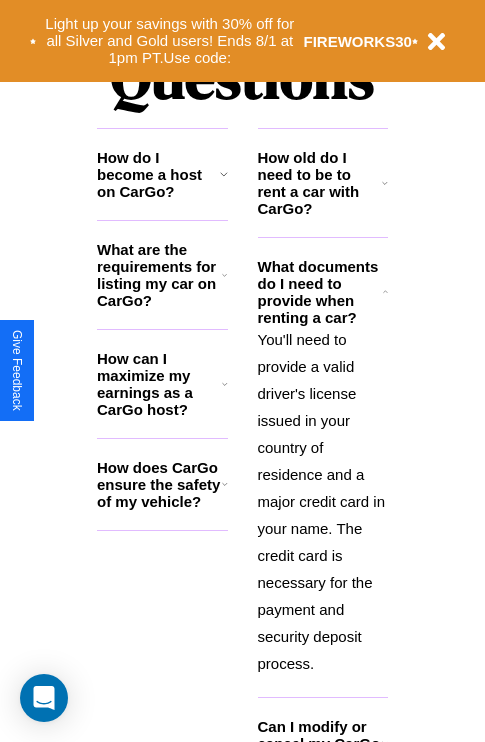 click 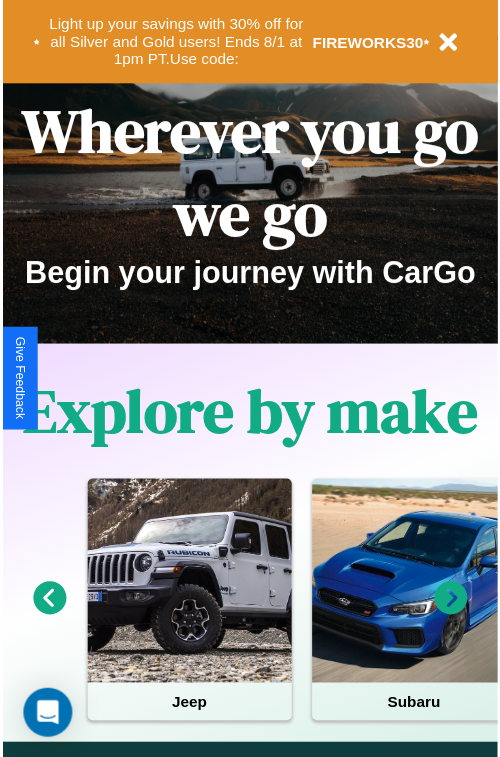 scroll, scrollTop: 0, scrollLeft: 0, axis: both 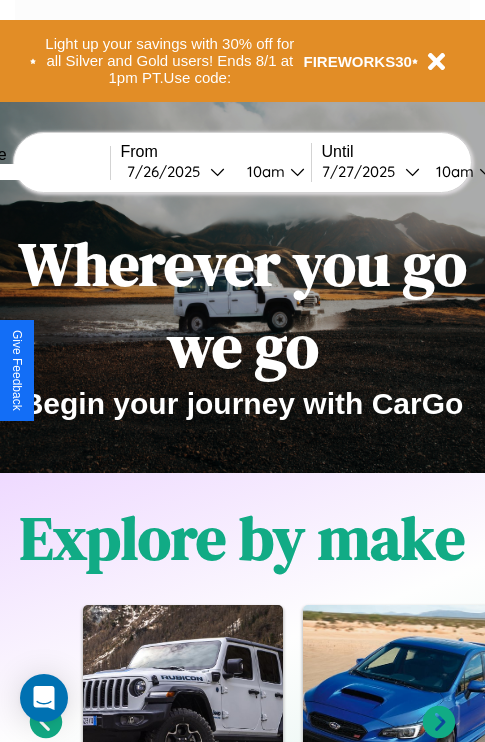 click at bounding box center (35, 172) 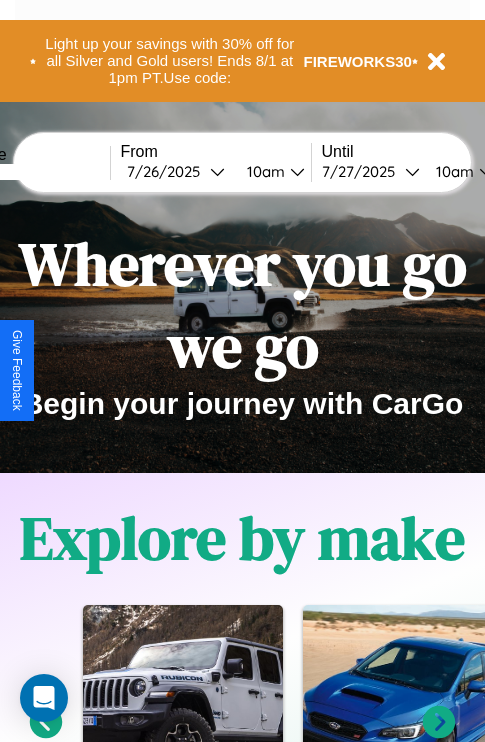 type on "****" 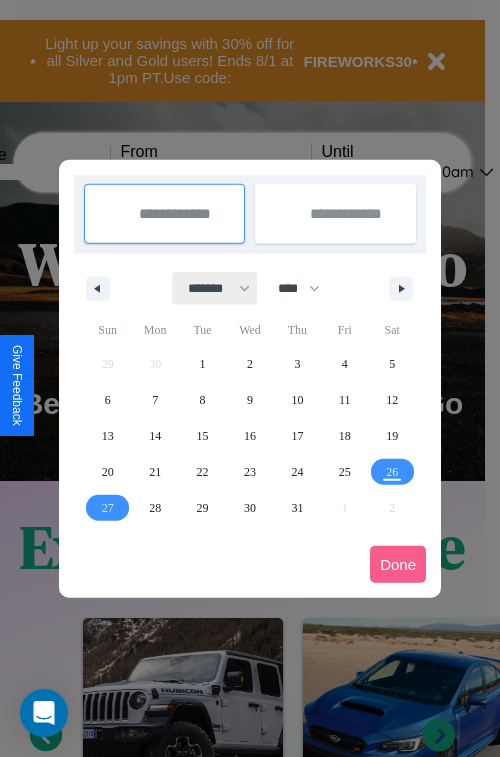 click on "******* ******** ***** ***** *** **** **** ****** ********* ******* ******** ********" at bounding box center (215, 288) 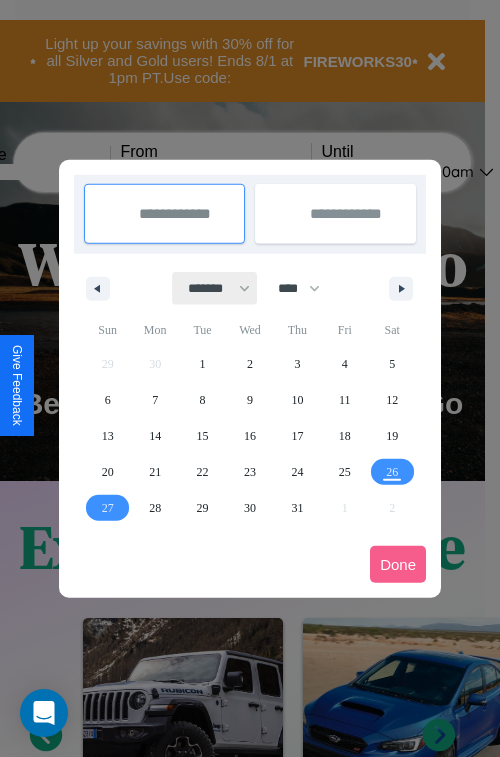 select on "*" 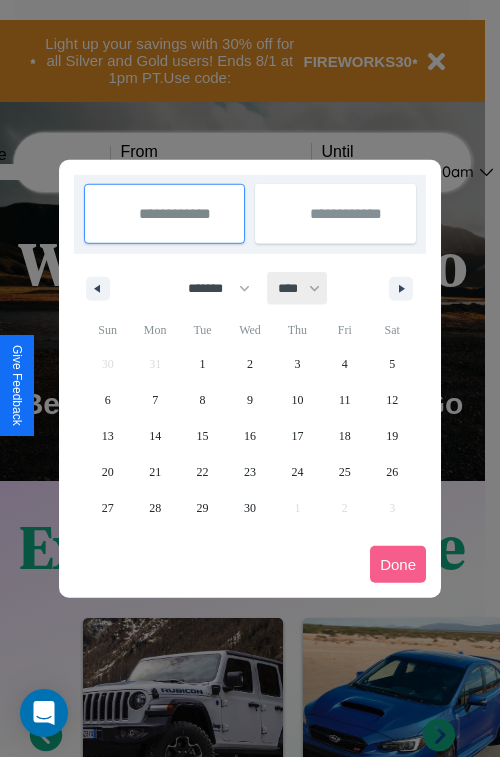 click on "**** **** **** **** **** **** **** **** **** **** **** **** **** **** **** **** **** **** **** **** **** **** **** **** **** **** **** **** **** **** **** **** **** **** **** **** **** **** **** **** **** **** **** **** **** **** **** **** **** **** **** **** **** **** **** **** **** **** **** **** **** **** **** **** **** **** **** **** **** **** **** **** **** **** **** **** **** **** **** **** **** **** **** **** **** **** **** **** **** **** **** **** **** **** **** **** **** **** **** **** **** **** **** **** **** **** **** **** **** **** **** **** **** **** **** **** **** **** **** **** ****" at bounding box center (298, 288) 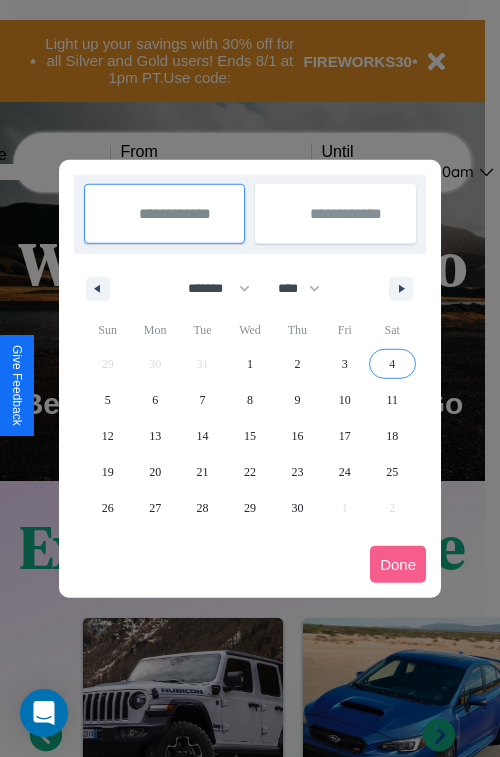 click on "4" at bounding box center [392, 364] 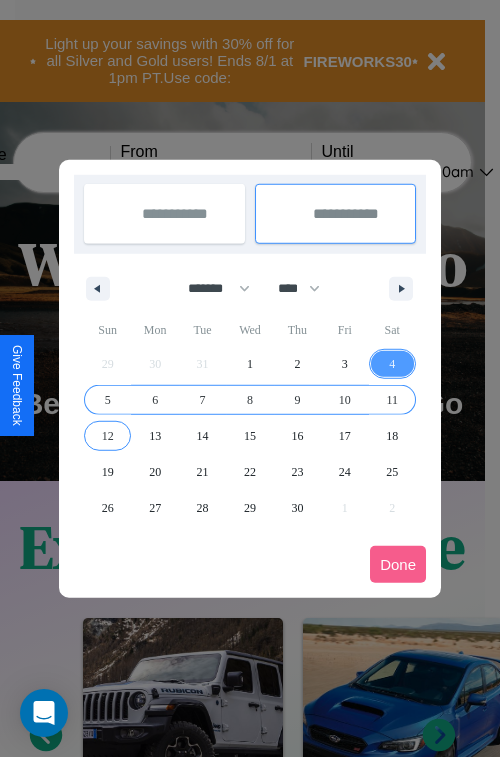 click on "12" at bounding box center (108, 436) 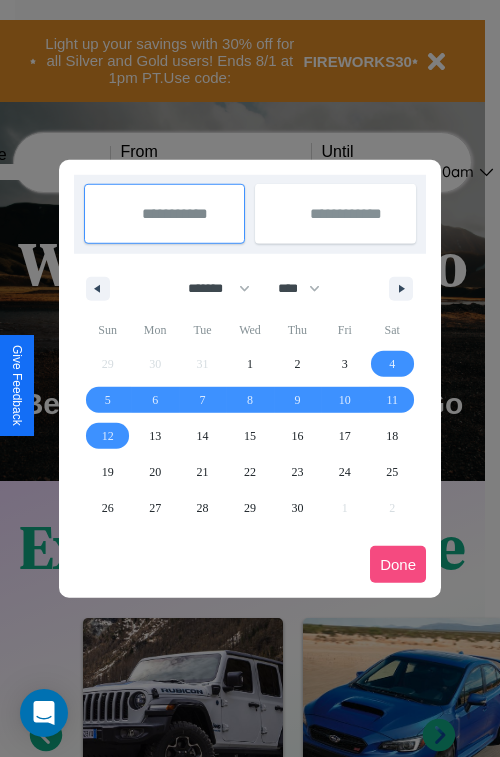 click on "Done" at bounding box center [398, 564] 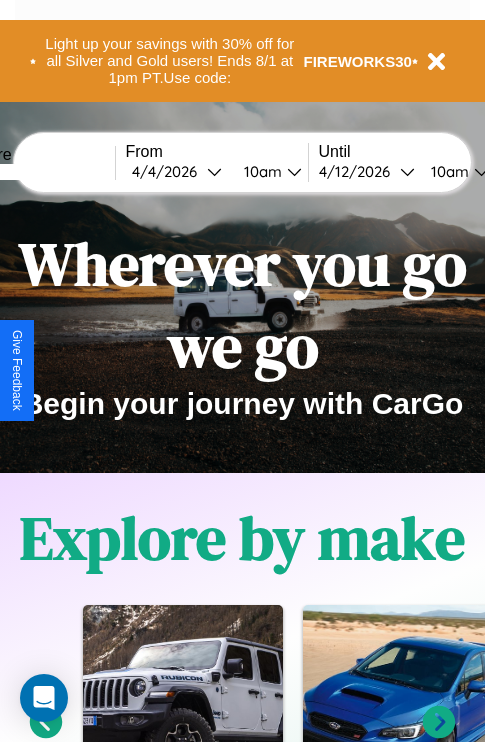 click on "10am" at bounding box center (260, 171) 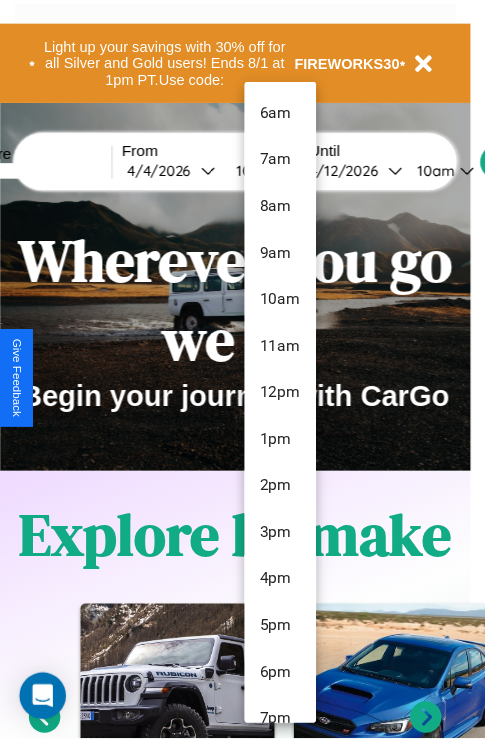 scroll, scrollTop: 163, scrollLeft: 0, axis: vertical 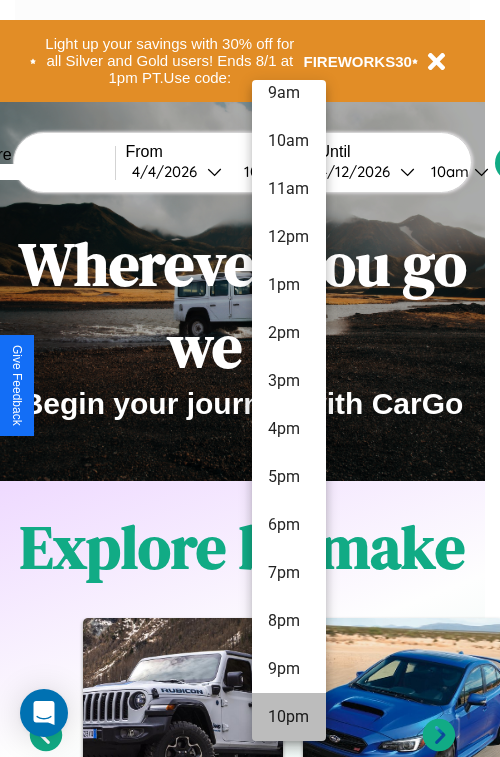 click on "10pm" at bounding box center (289, 717) 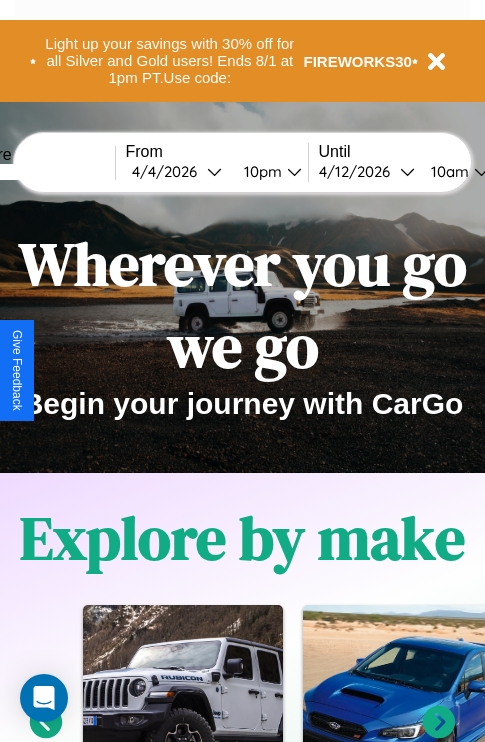 click on "10am" at bounding box center [447, 171] 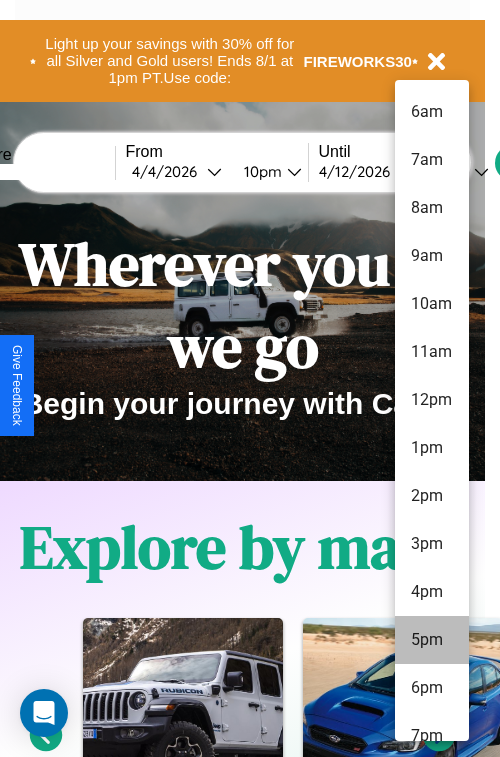 click on "5pm" at bounding box center [432, 640] 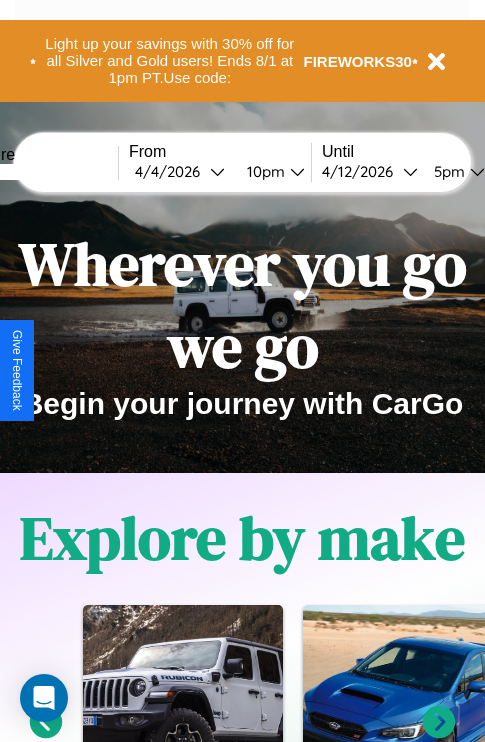 scroll, scrollTop: 0, scrollLeft: 68, axis: horizontal 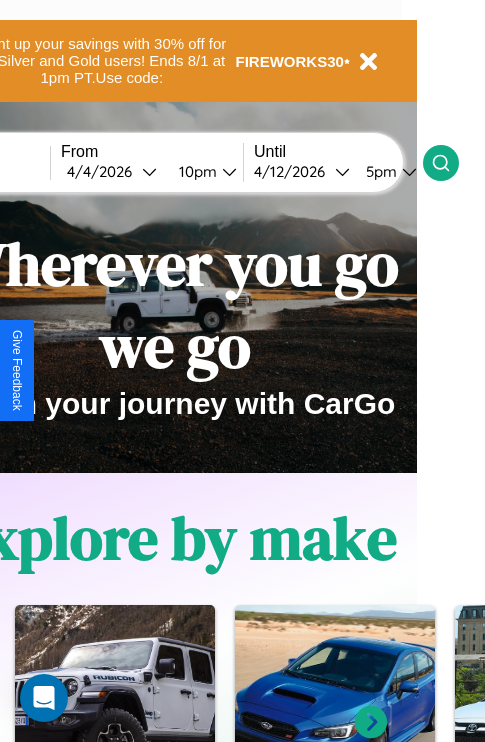 click 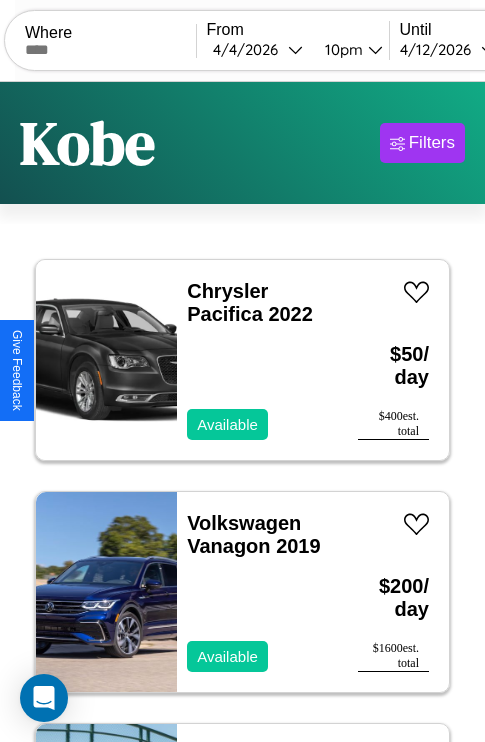 scroll, scrollTop: 79, scrollLeft: 0, axis: vertical 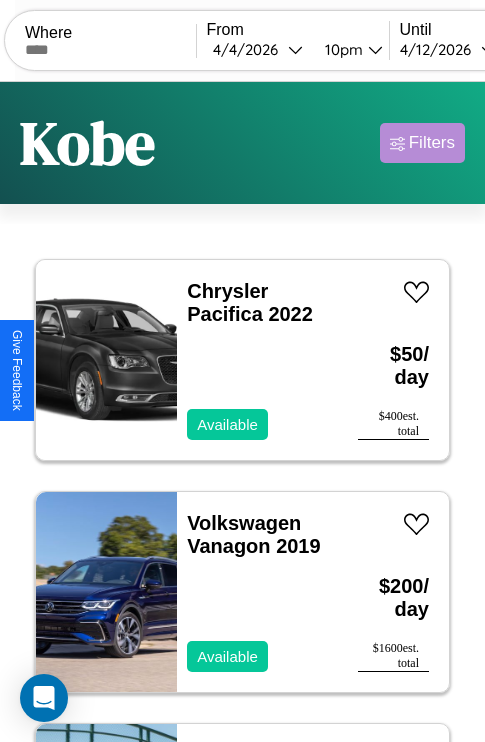 click on "Filters" at bounding box center [432, 143] 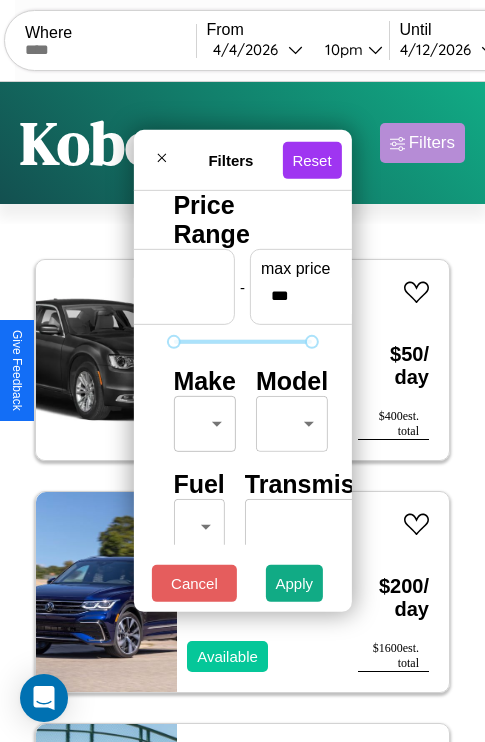 scroll, scrollTop: 59, scrollLeft: 0, axis: vertical 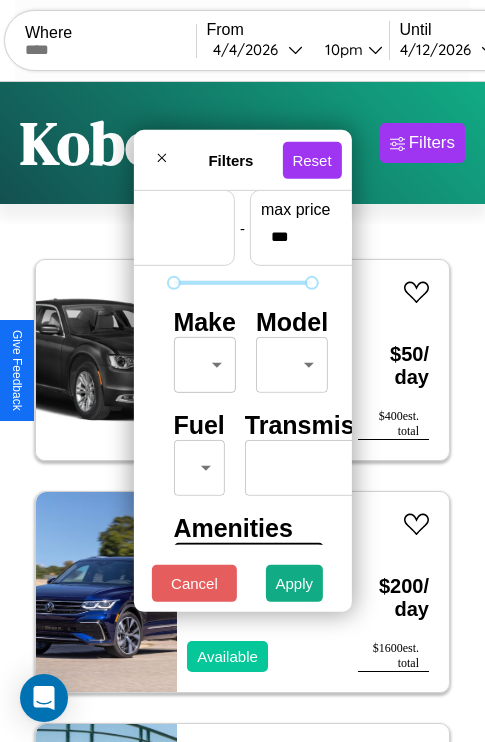 click on "CarGo Where From [DATE] [TIME] Until [DATE] [TIME] Become a Host Login Sign Up Kobe Filters 13 cars in this area These cars can be picked up in this city. Chrysler Pacífica 2022 Available $ 50 / day $ 400 est. total Volkswagen Vanagon 2019 Available $ 200 / day $ 1600 est. total Buick Somerset 2016 Available $ 120 / day $ 960 est. total Jeep Wrangler JK 2022 Available $ 160 / day $ 1280 est. total Tesla Model S 2014 Available $ 150 / day $ 1200 est. total Lincoln MKX 2020 Available $ 70 / day $ 560 est. total Tesla Cybertruck 2019 Unavailable $ 40 / day $ 320 est. total Volvo BRH 2017 Available $ 50 / day $ 400 est. total BMW 335i 2014 Available $ 50 / day $ 400 est. total Volvo BRH 2020 Available $ 50 / day $ 400 est. total Dodge Conquest 2020 Available $ 50 / day $ 400 est. total Jaguar XJ6 2020 Available $ 200 / day $ 1600 est. total Lamborghini URUS 2020 Available $ 160 / day $ 1280 est. total Filters Reset Price Range" at bounding box center (242, 412) 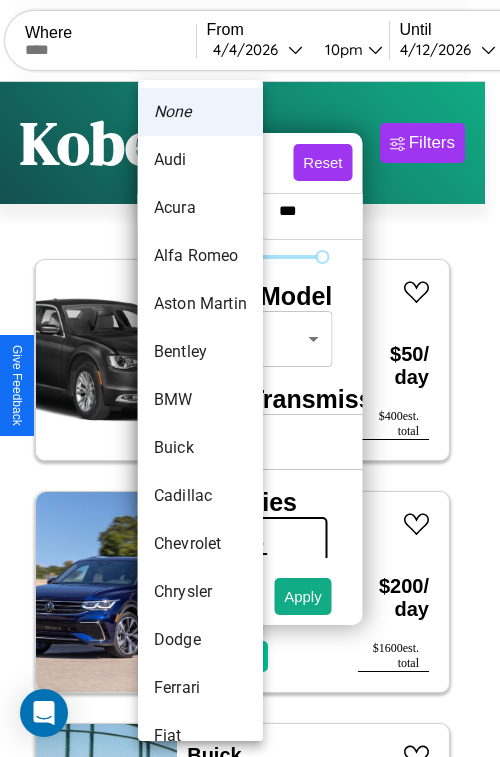click on "BMW" at bounding box center (200, 400) 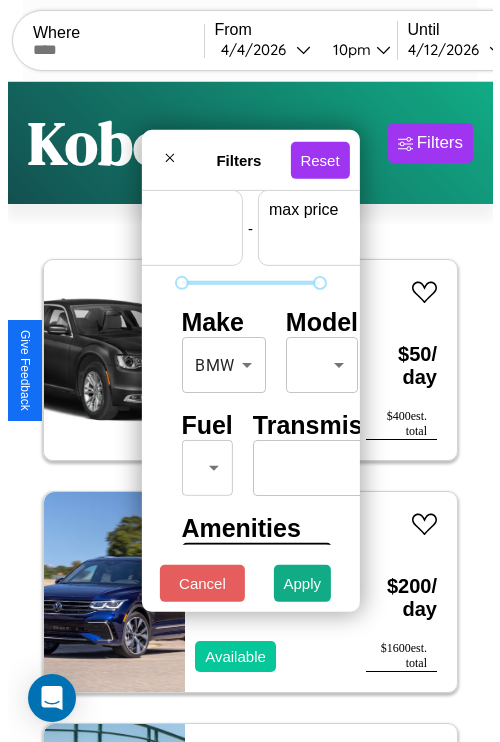 scroll, scrollTop: 59, scrollLeft: 124, axis: both 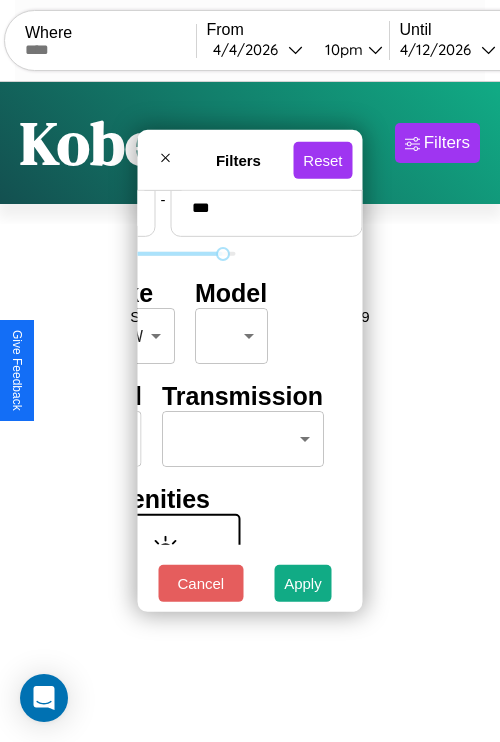 type on "***" 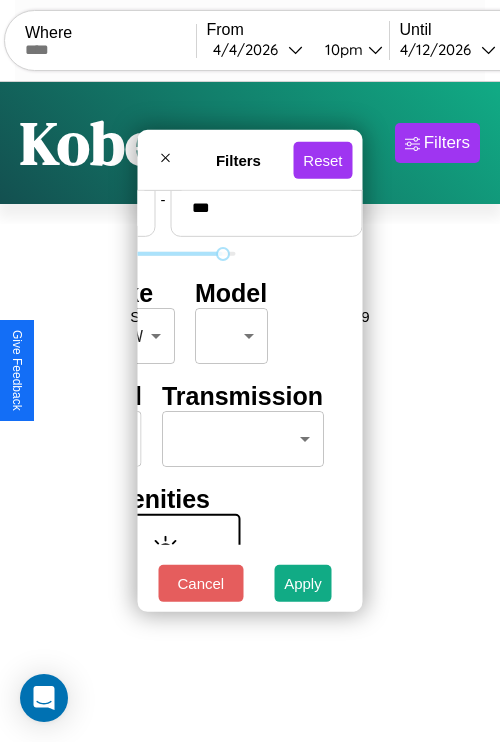 scroll, scrollTop: 59, scrollLeft: 0, axis: vertical 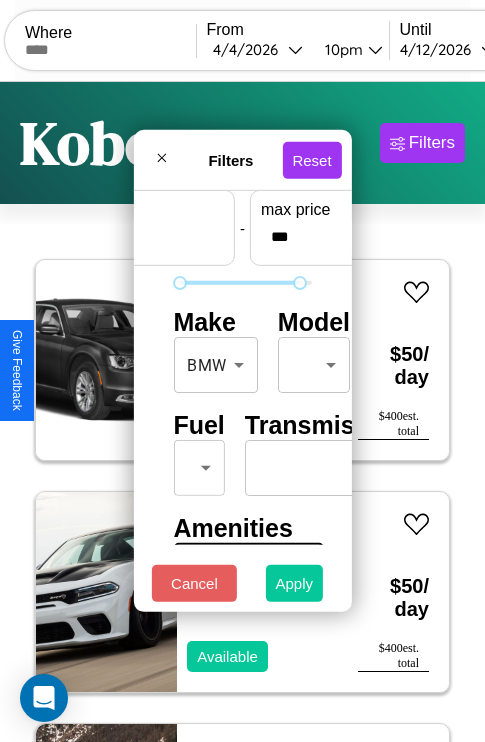 type on "**" 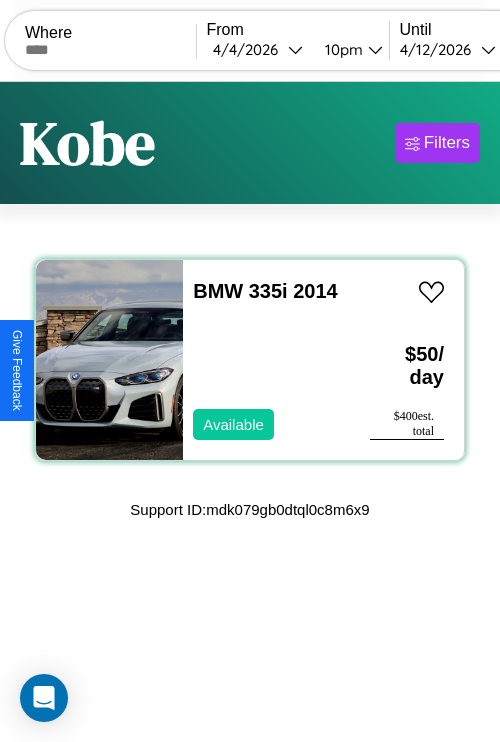 click on "BMW   335i   2014 Available" at bounding box center (266, 360) 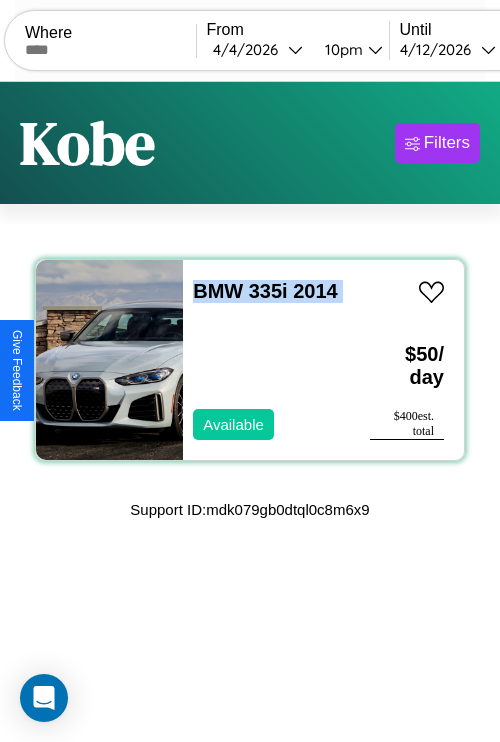 click on "BMW   335i   2014 Available" at bounding box center [266, 360] 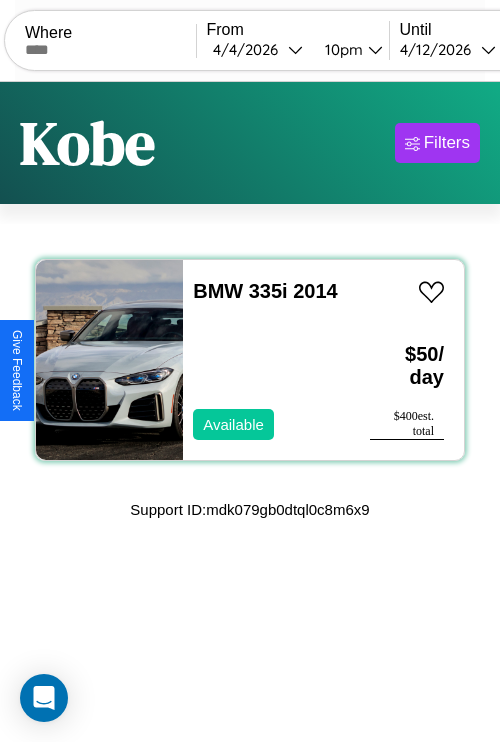 click on "BMW   335i   2014 Available" at bounding box center [266, 360] 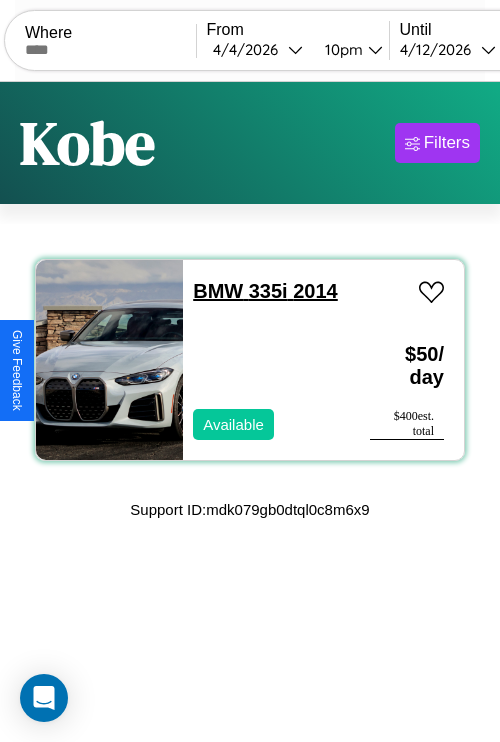 click on "BMW   335i   2014" at bounding box center [265, 291] 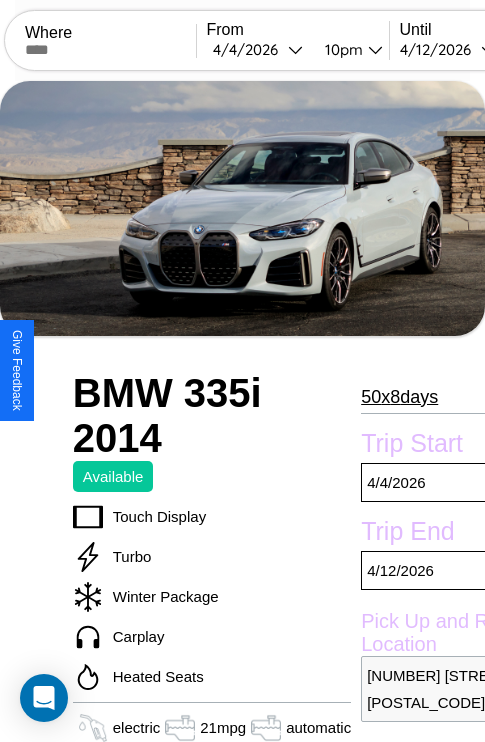 scroll, scrollTop: 390, scrollLeft: 96, axis: both 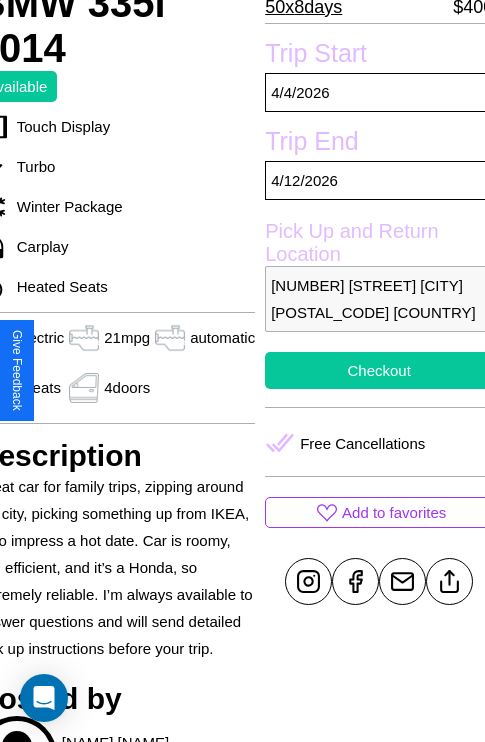 click on "Checkout" at bounding box center (379, 370) 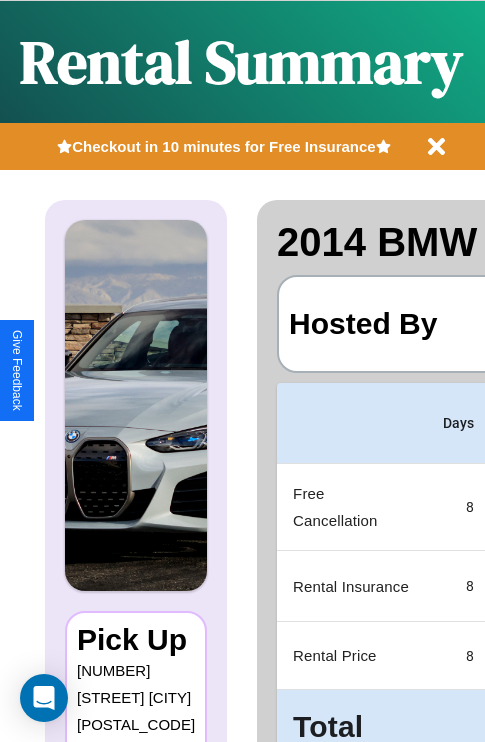 scroll, scrollTop: 0, scrollLeft: 378, axis: horizontal 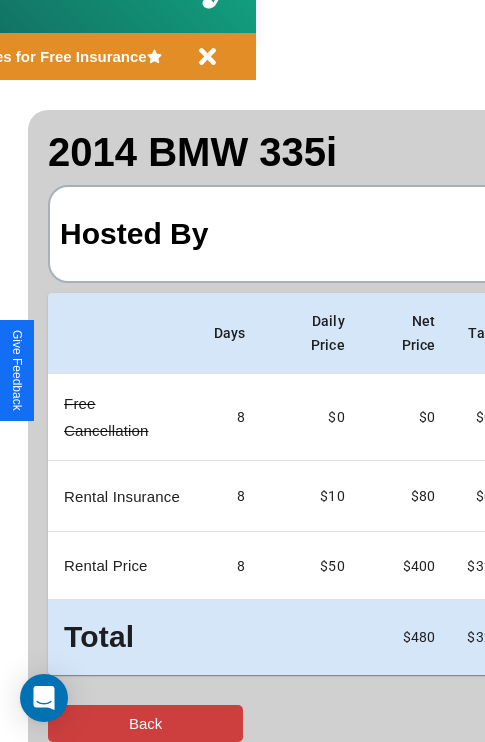 click on "Back" at bounding box center (145, 723) 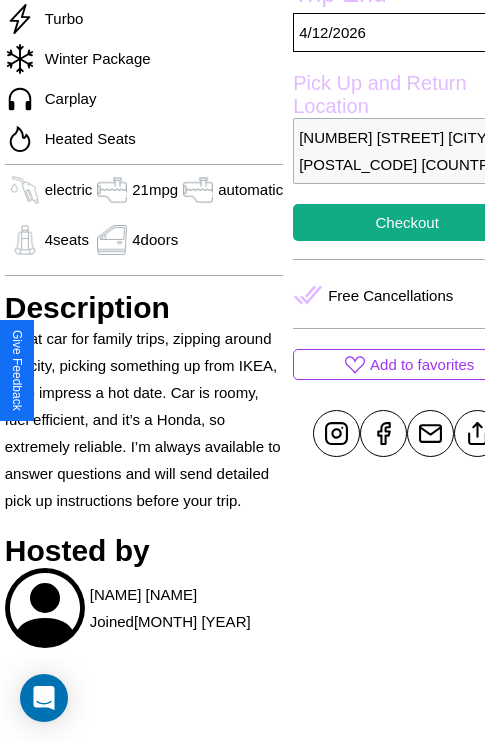scroll, scrollTop: 601, scrollLeft: 76, axis: both 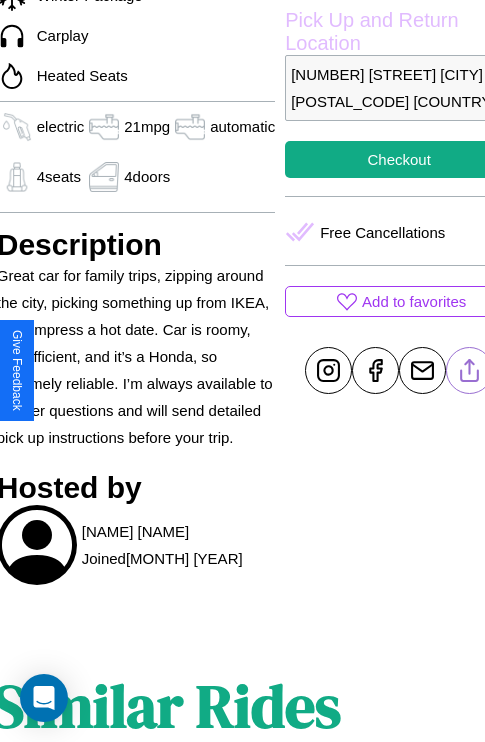 click 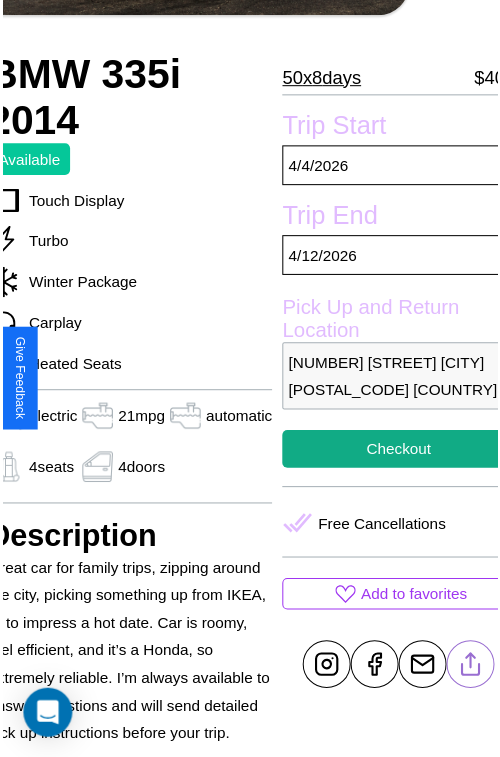 scroll, scrollTop: 112, scrollLeft: 96, axis: both 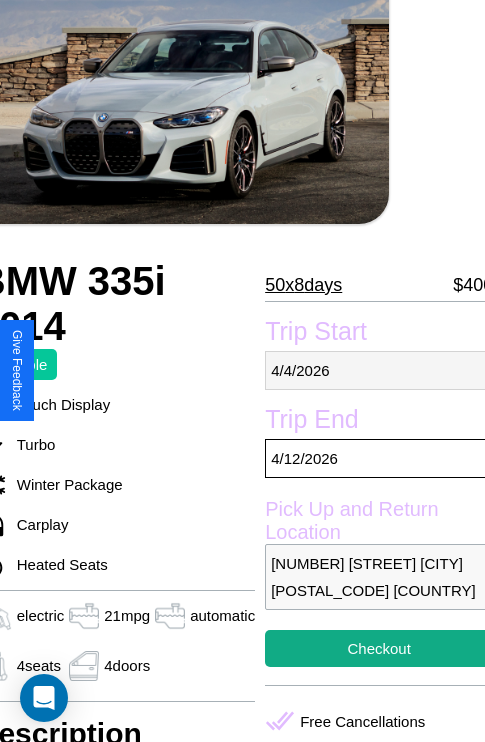 click on "4 / 4 / 2026" at bounding box center (379, 370) 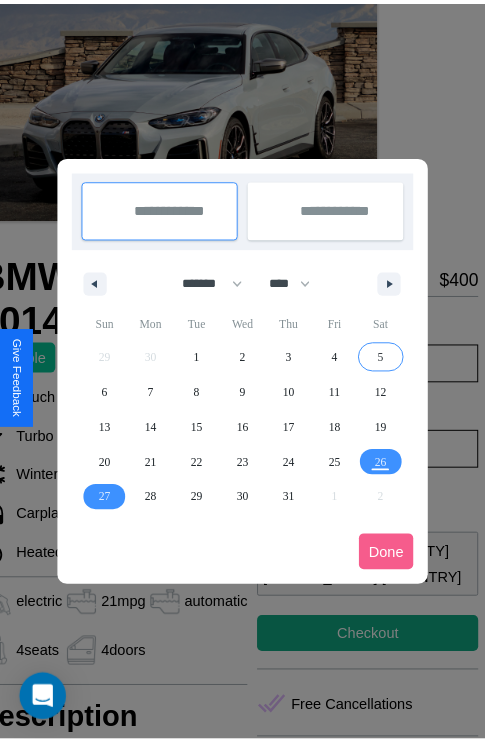 scroll, scrollTop: 0, scrollLeft: 96, axis: horizontal 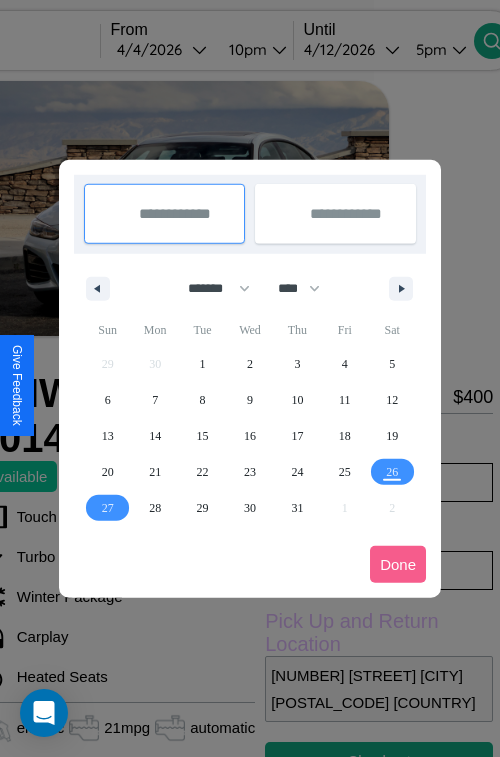 click at bounding box center (250, 378) 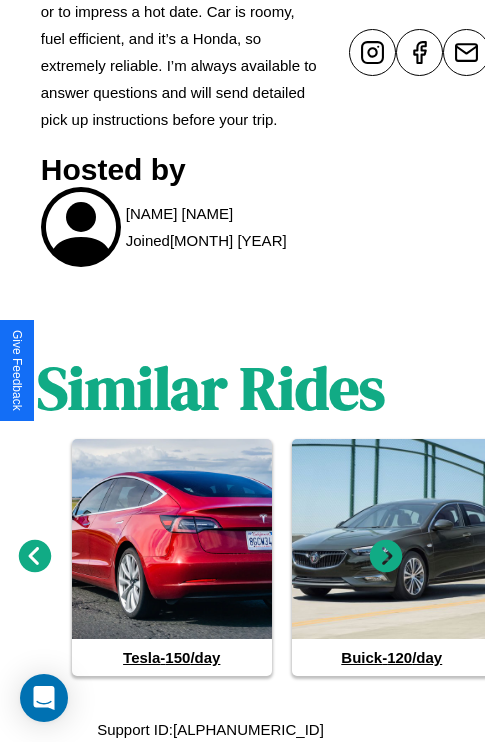 scroll, scrollTop: 947, scrollLeft: 30, axis: both 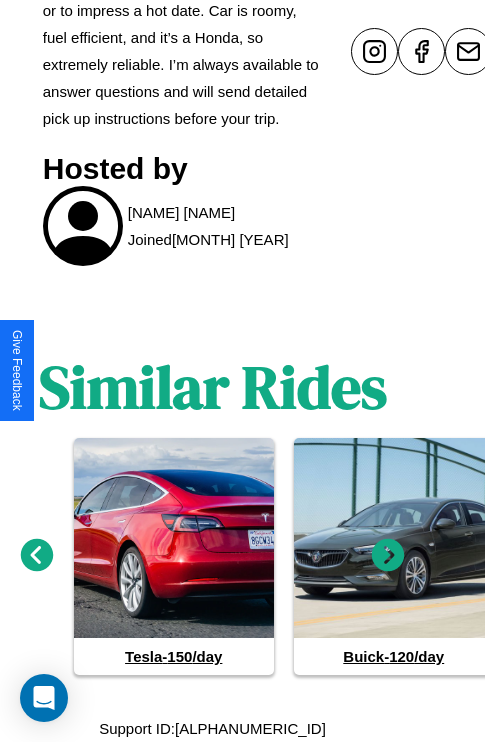 click 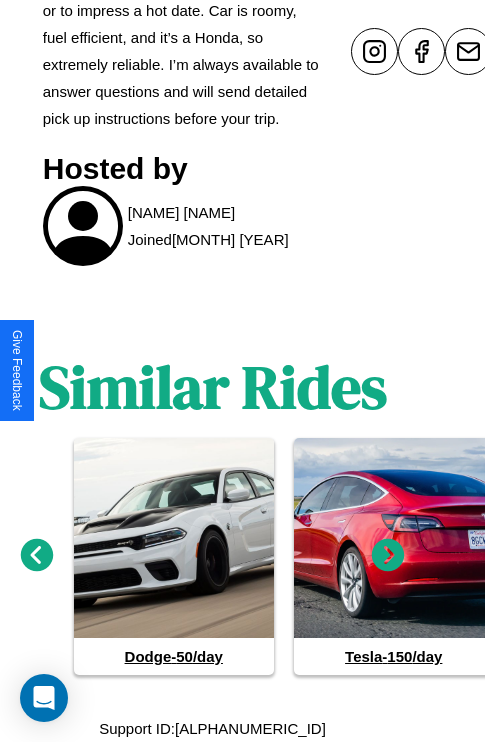 click 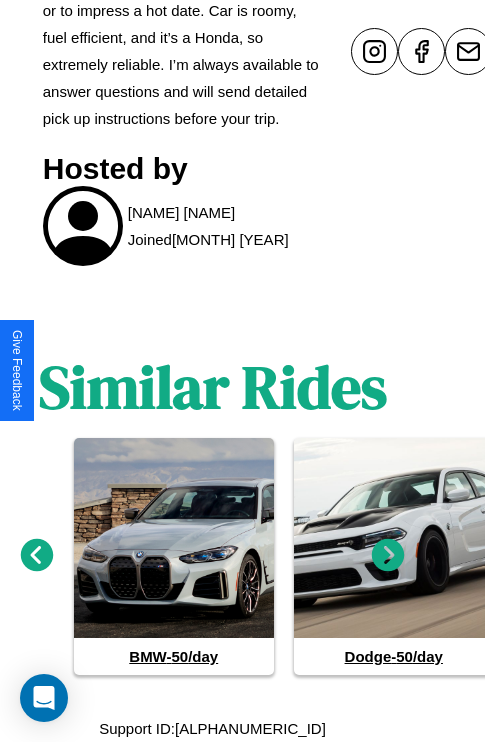 click 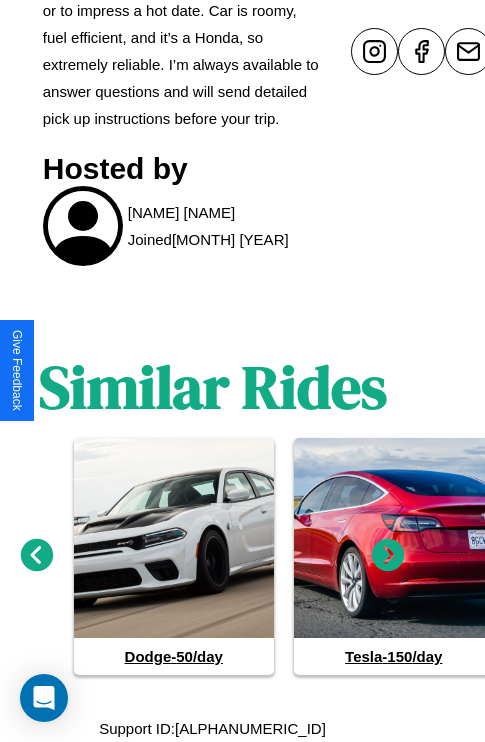 click 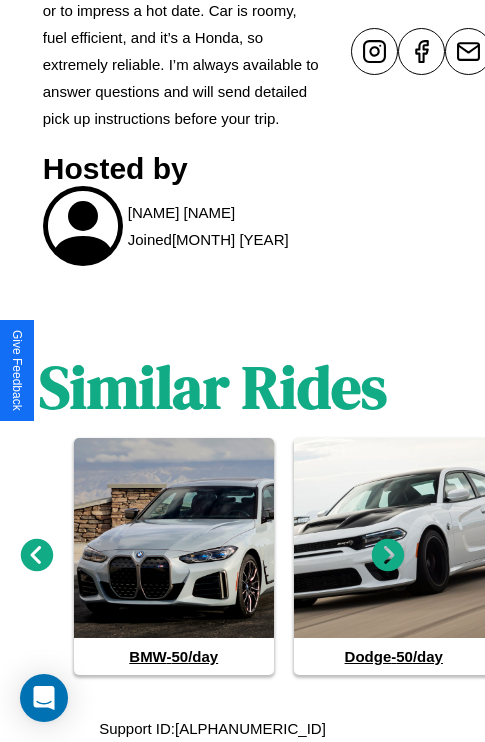 click 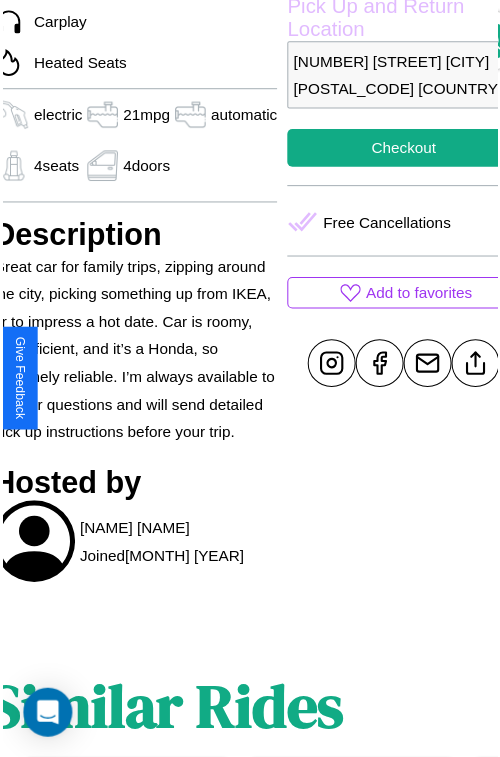 scroll, scrollTop: 532, scrollLeft: 96, axis: both 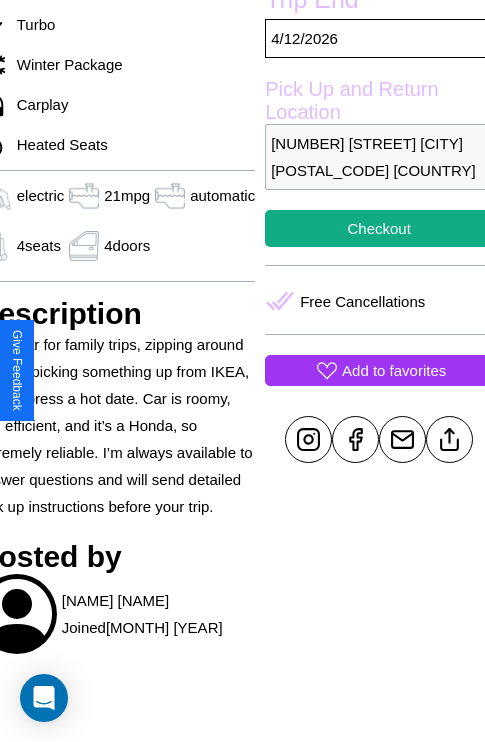 click on "Add to favorites" at bounding box center [394, 370] 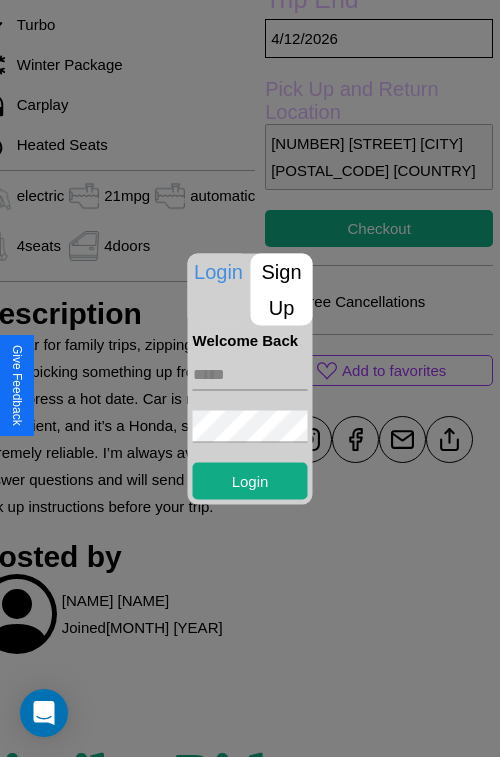 click on "Sign Up" at bounding box center [282, 289] 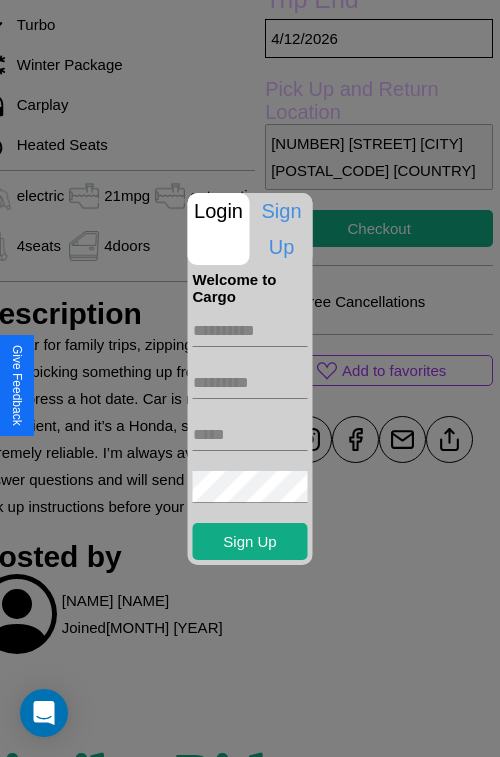 click at bounding box center (250, 331) 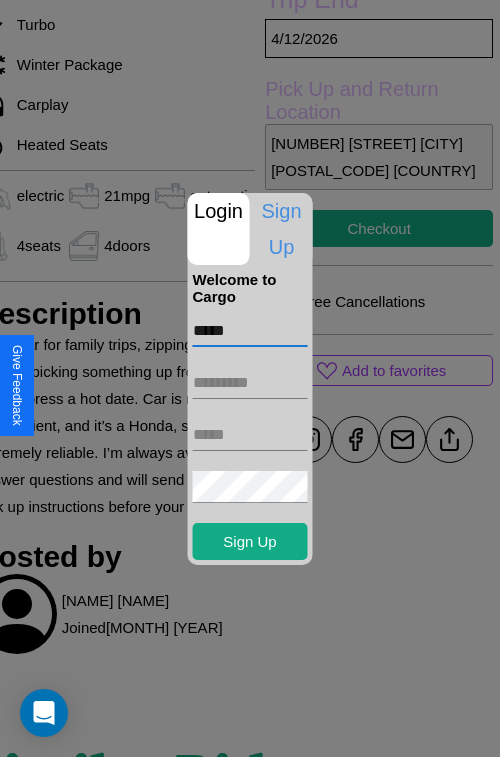 type on "*****" 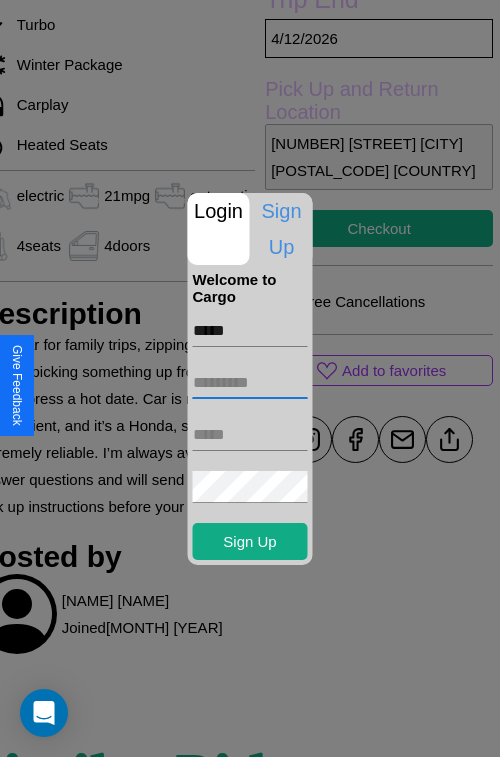 click at bounding box center [250, 383] 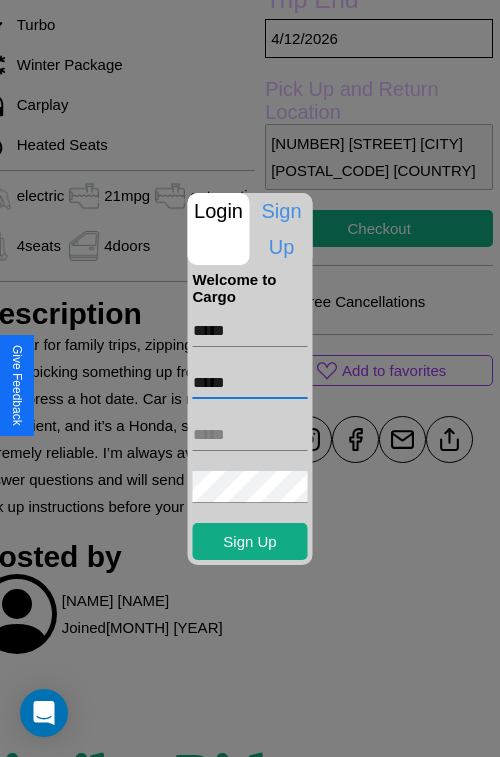 type on "*****" 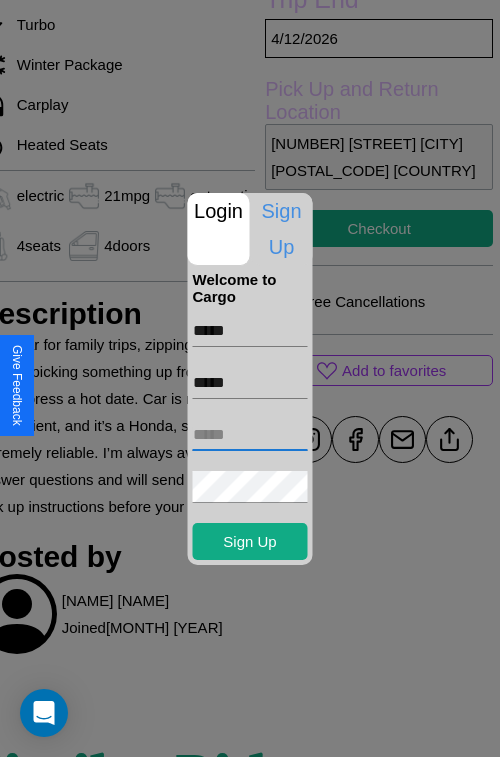 click at bounding box center [250, 435] 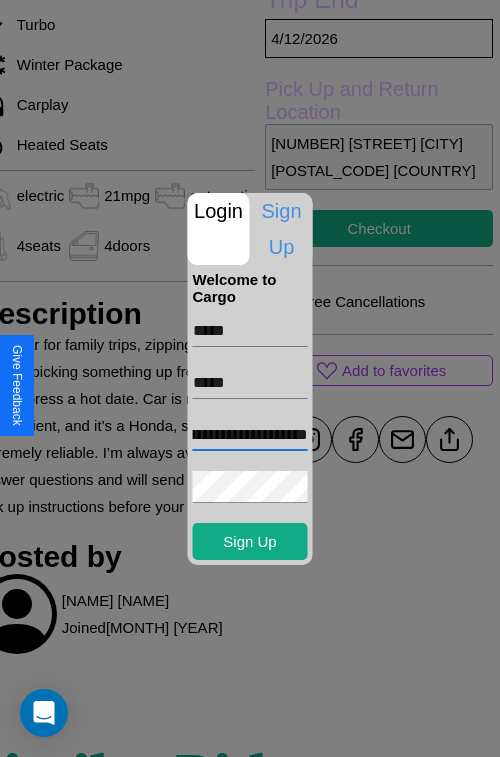 scroll, scrollTop: 0, scrollLeft: 75, axis: horizontal 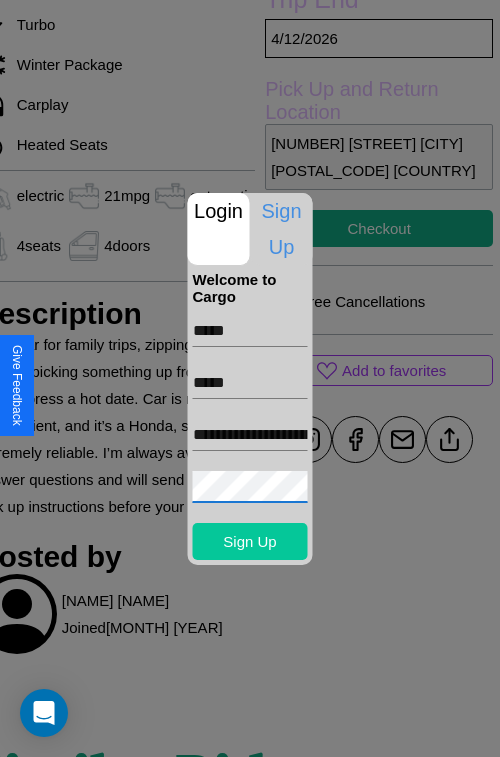 click on "Sign Up" at bounding box center (250, 541) 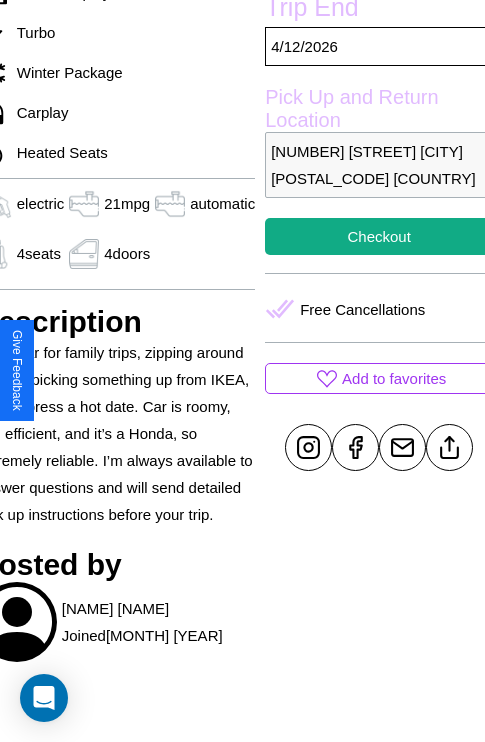 scroll, scrollTop: 390, scrollLeft: 96, axis: both 